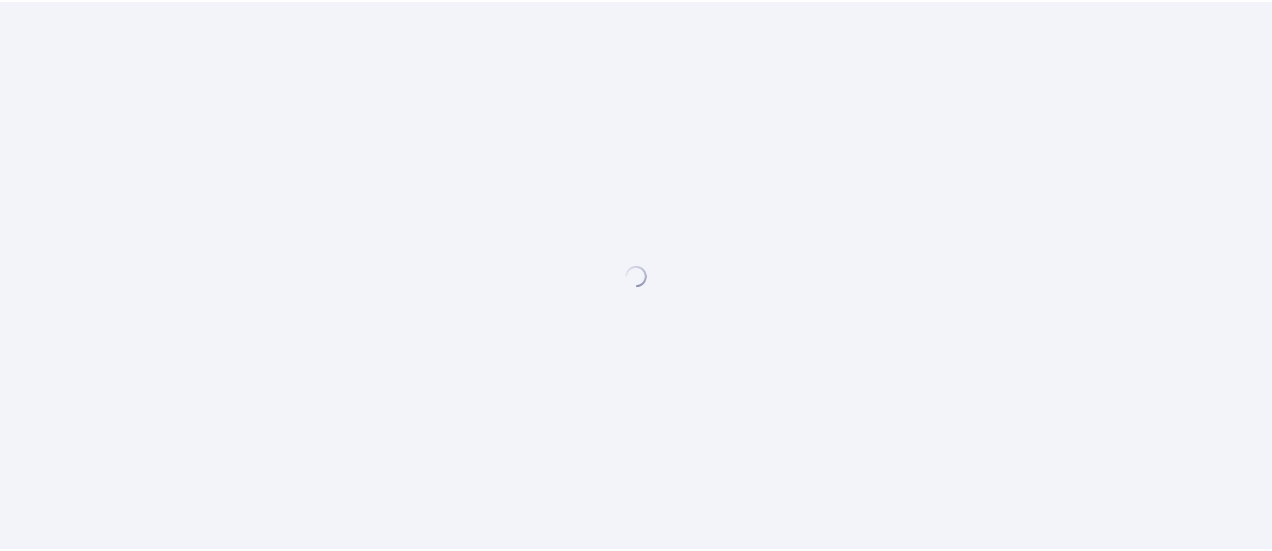 scroll, scrollTop: 0, scrollLeft: 0, axis: both 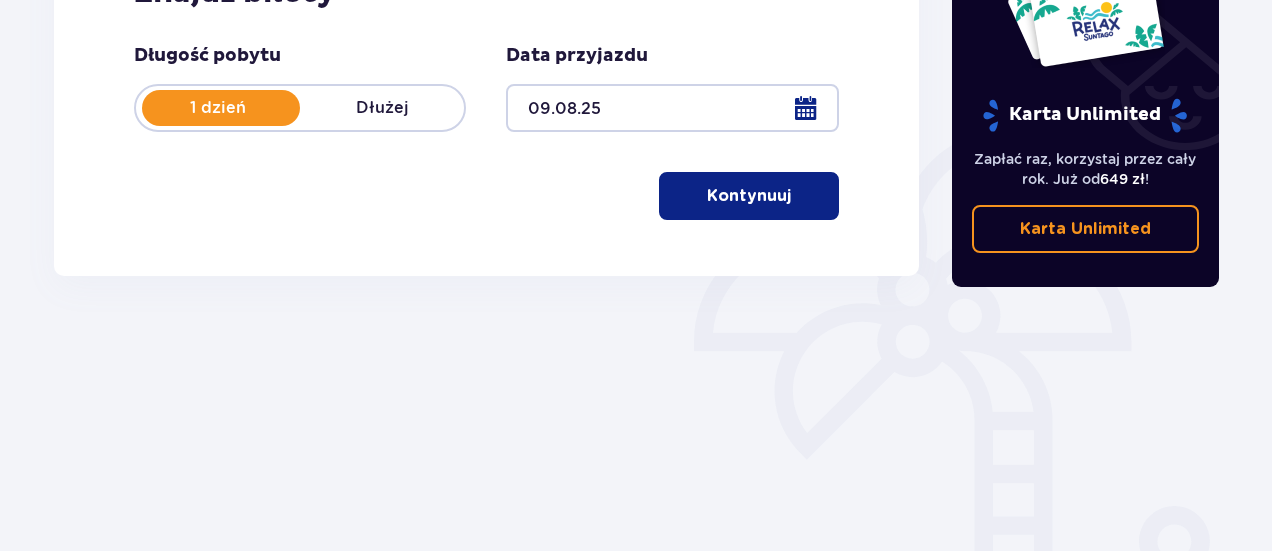 click on "Kontynuuj" at bounding box center (749, 196) 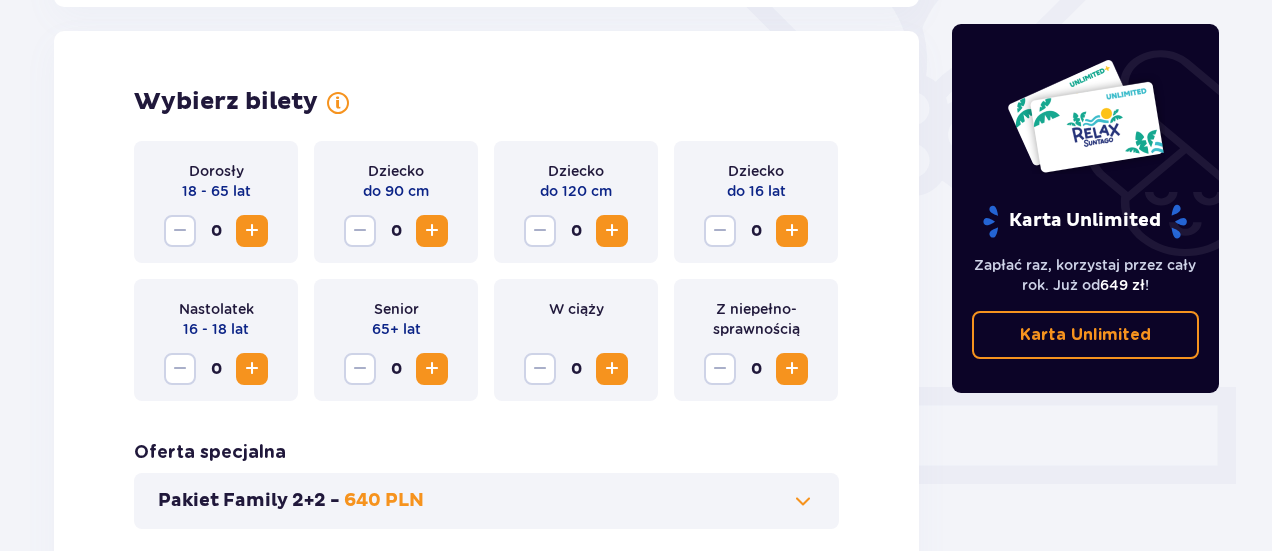 scroll, scrollTop: 556, scrollLeft: 0, axis: vertical 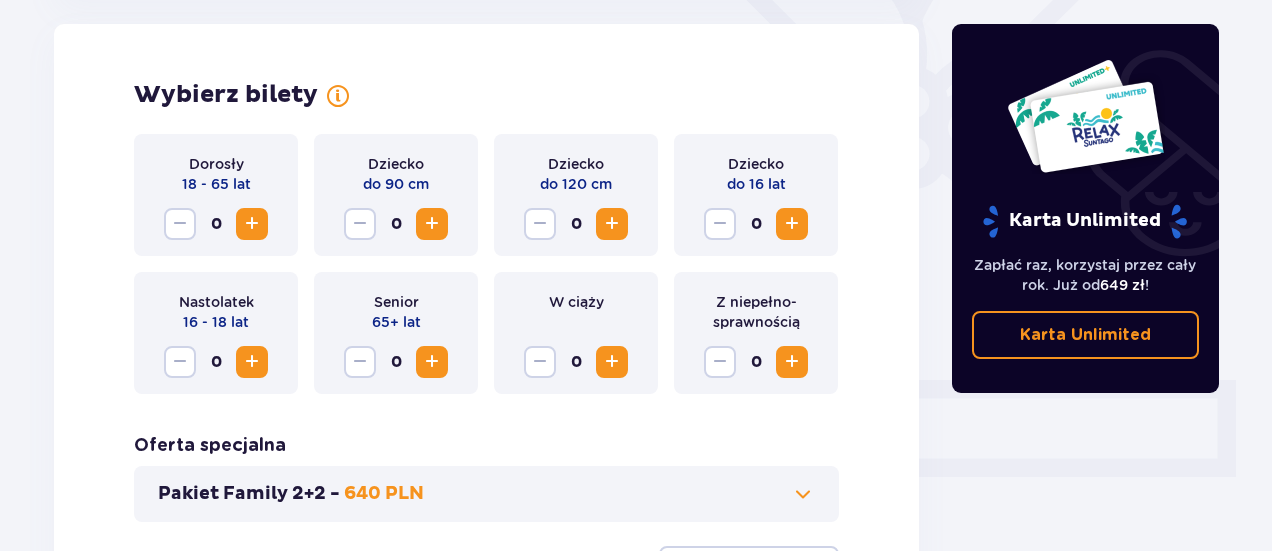 click at bounding box center (792, 224) 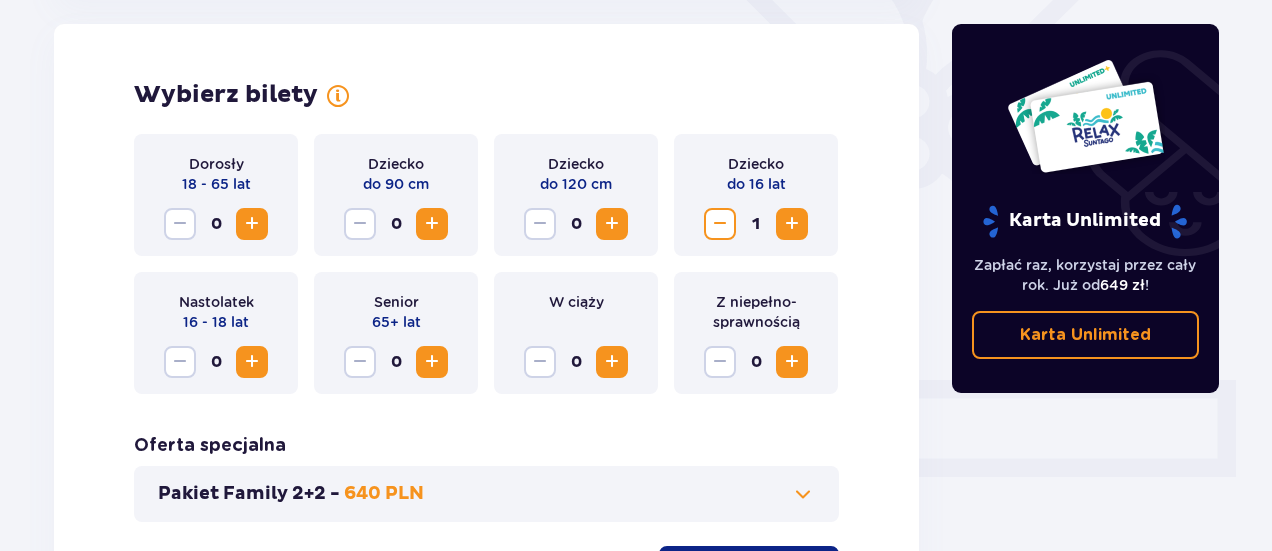 click at bounding box center [252, 224] 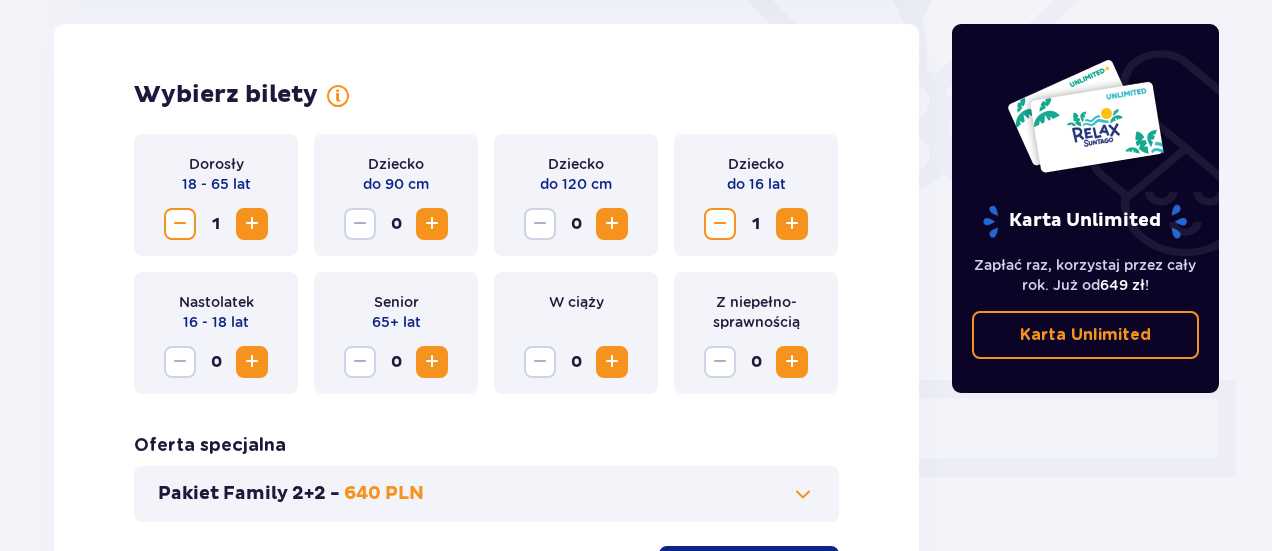click at bounding box center [252, 224] 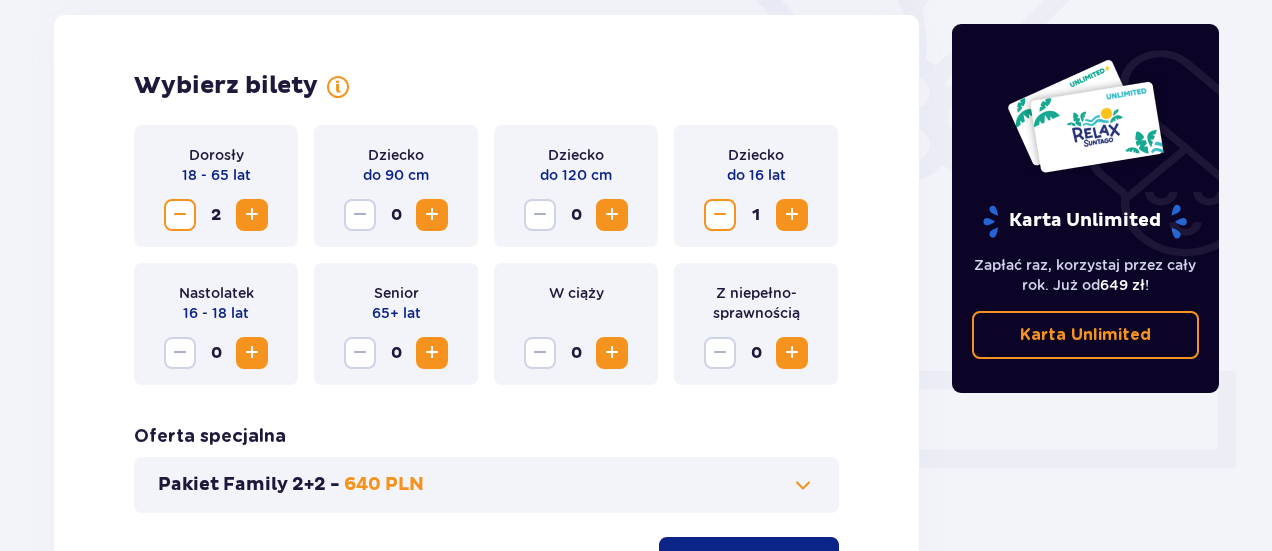scroll, scrollTop: 774, scrollLeft: 0, axis: vertical 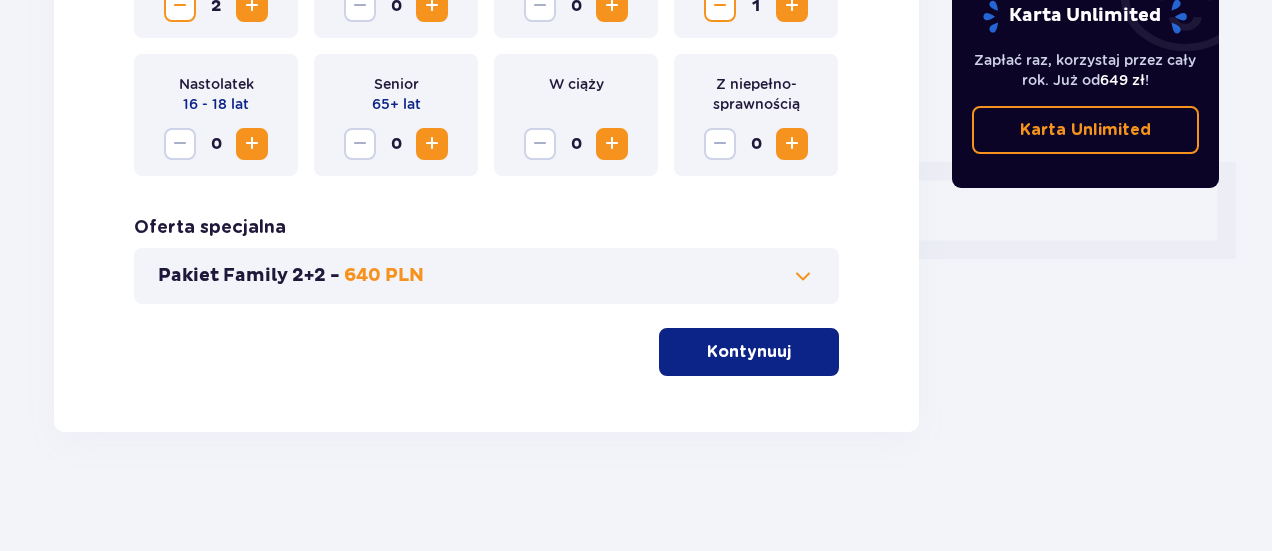 click on "Kontynuuj" at bounding box center (749, 352) 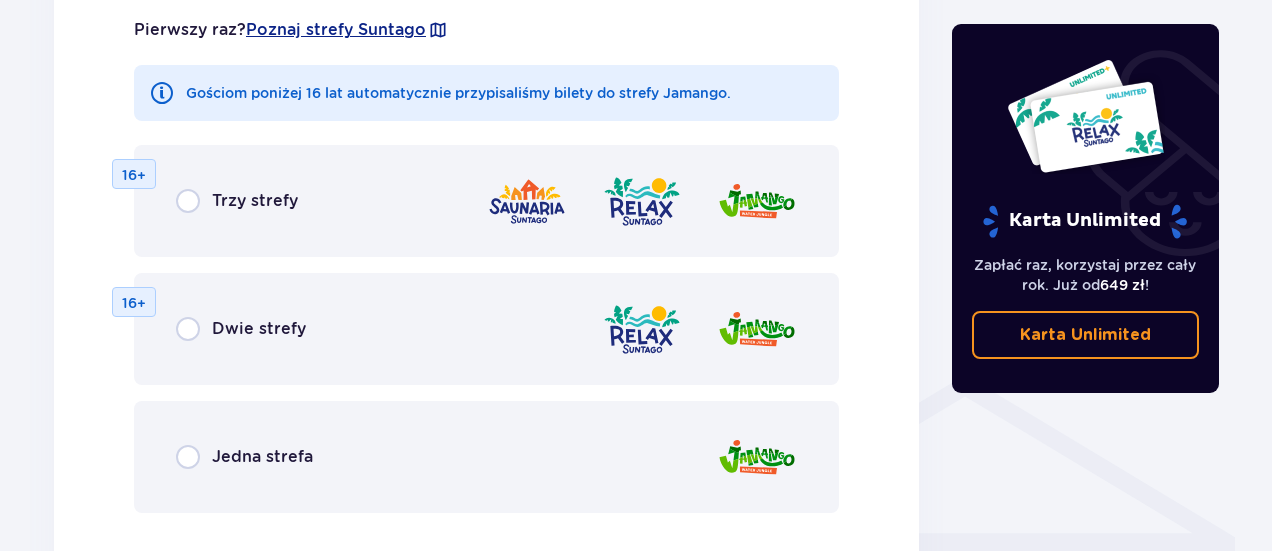 scroll, scrollTop: 1310, scrollLeft: 0, axis: vertical 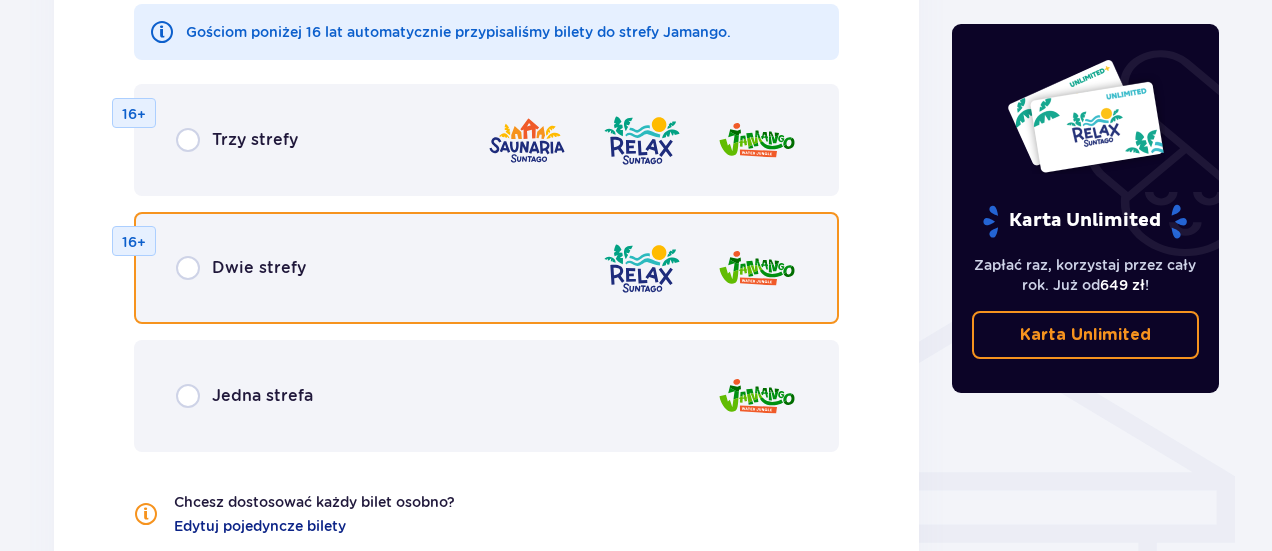 click at bounding box center [188, 268] 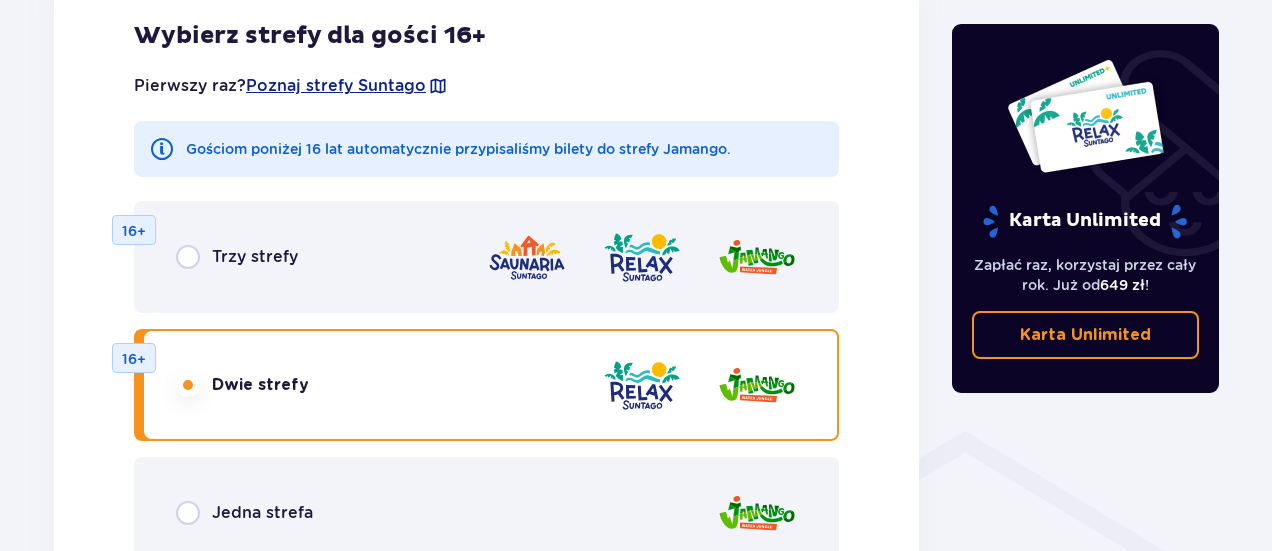 scroll, scrollTop: 1294, scrollLeft: 0, axis: vertical 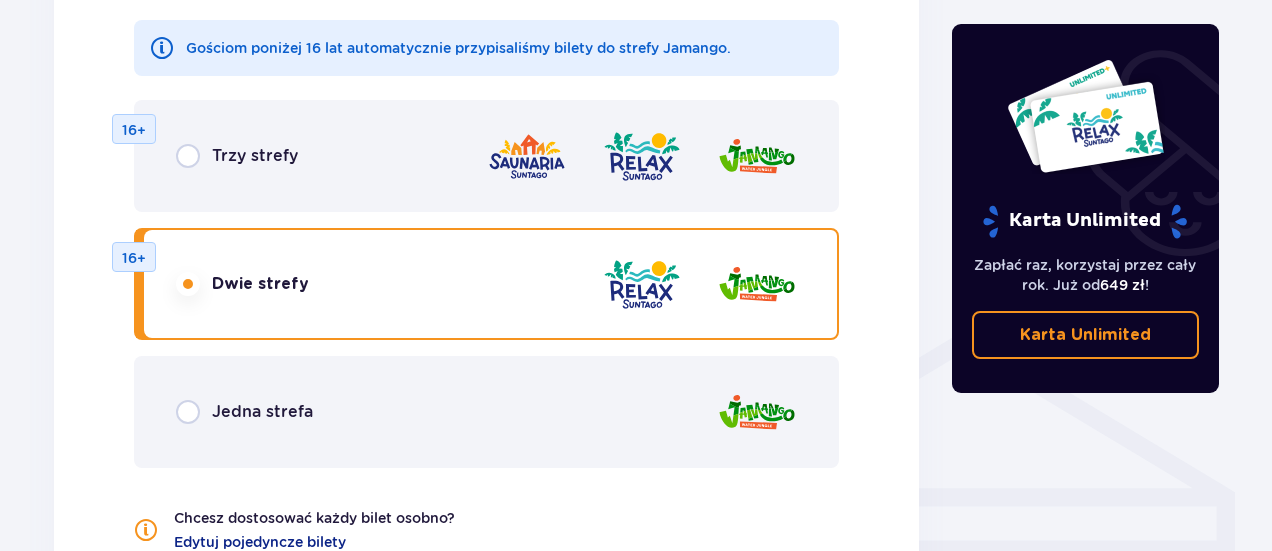 click on "Jedna strefa" at bounding box center (262, 412) 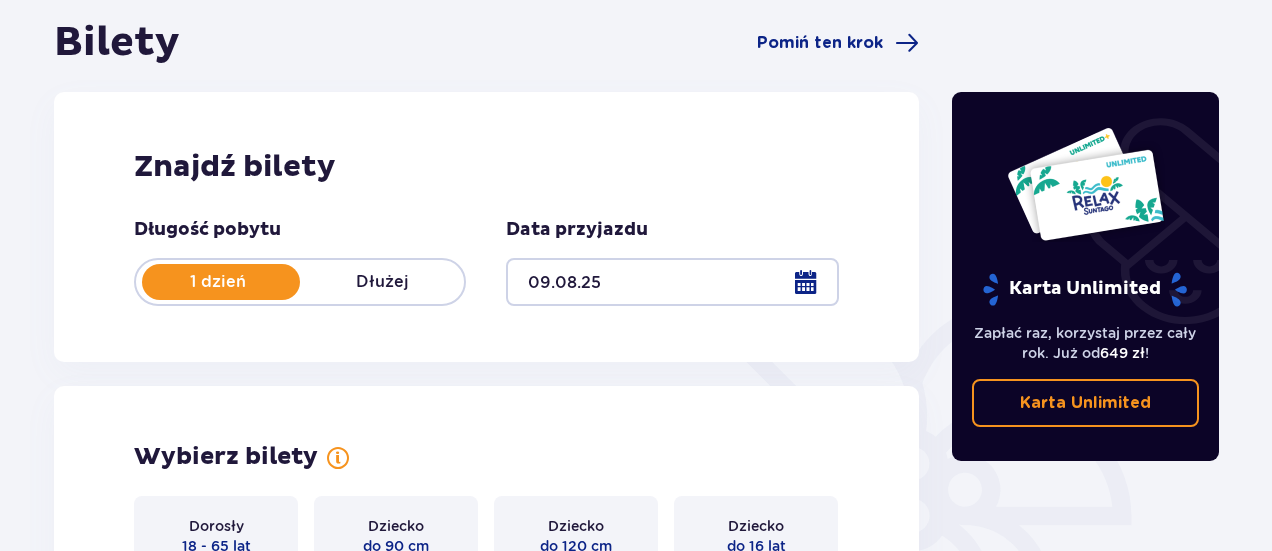 scroll, scrollTop: 0, scrollLeft: 0, axis: both 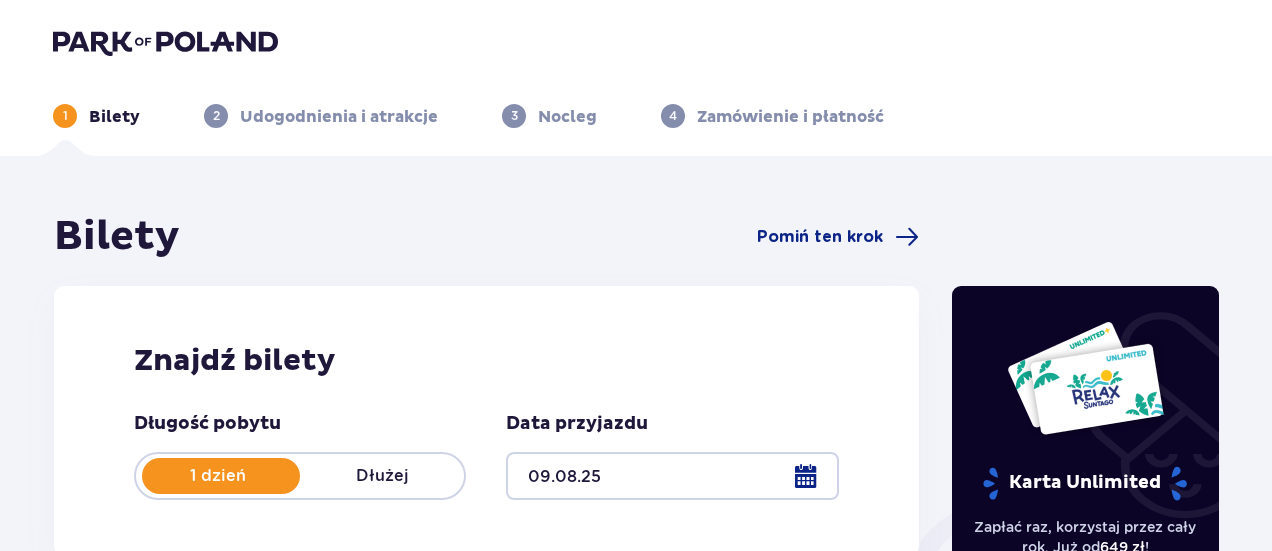 click at bounding box center [165, 42] 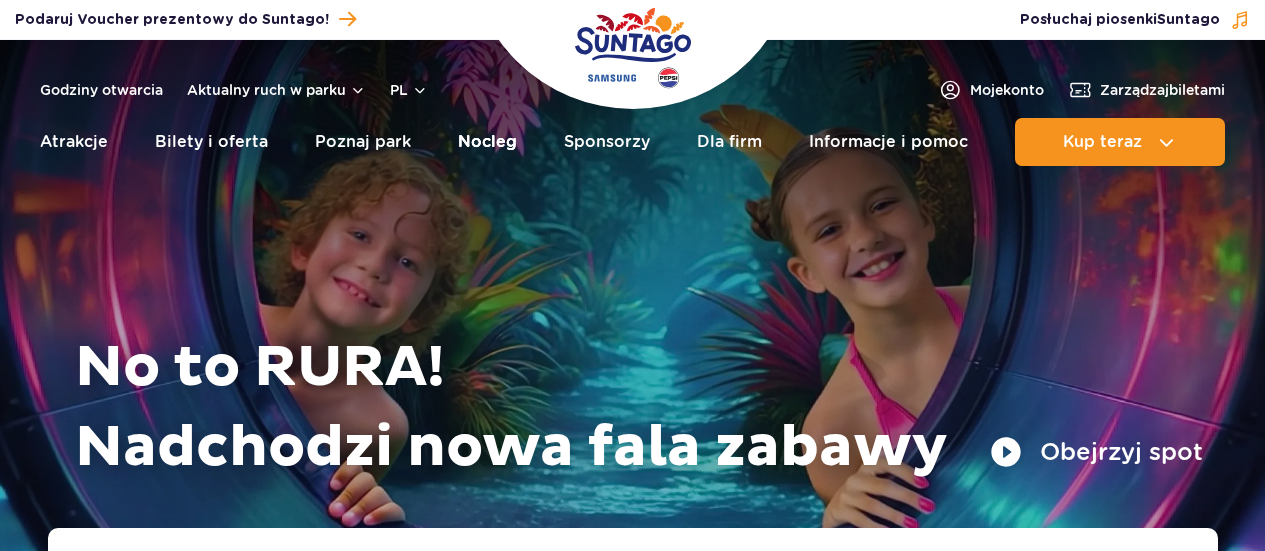 scroll, scrollTop: 0, scrollLeft: 0, axis: both 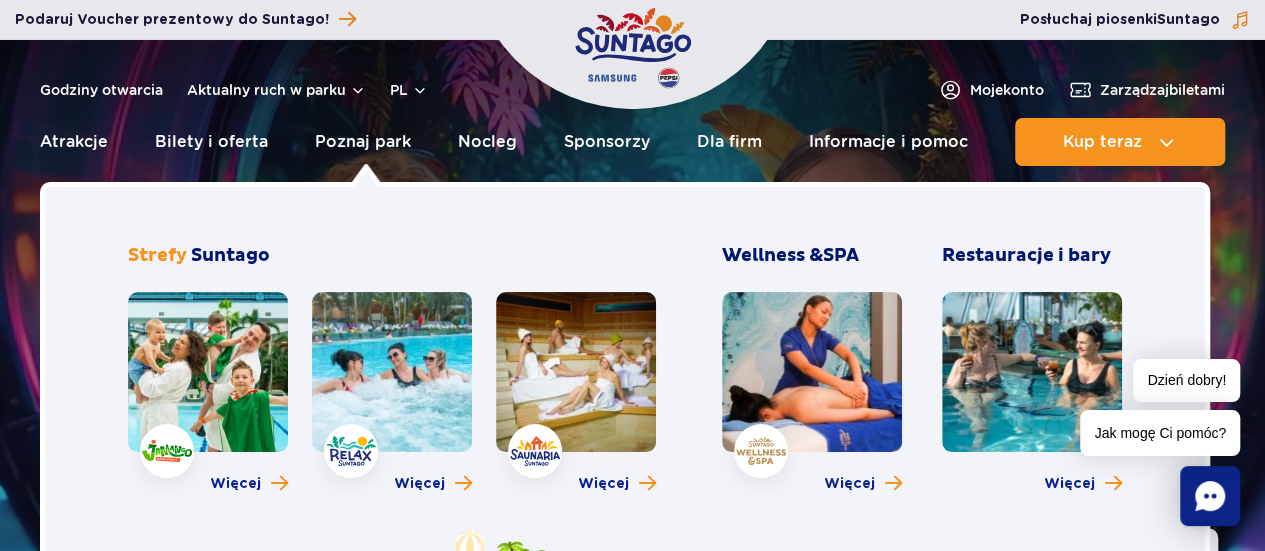 click on "Więcej" at bounding box center [392, 398] 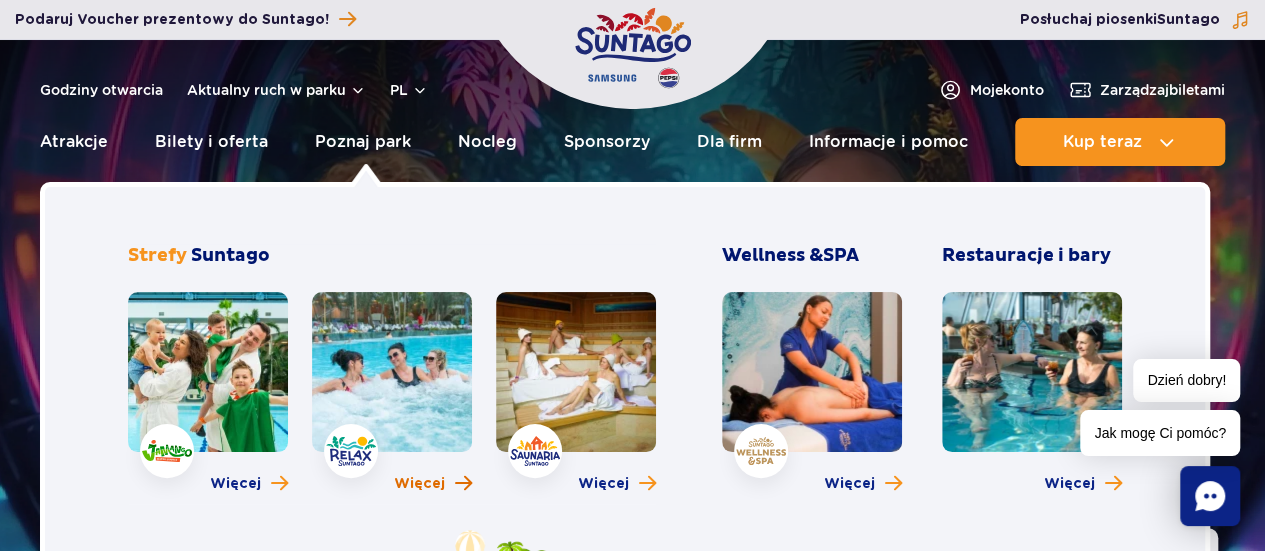 click on "Więcej" at bounding box center [419, 484] 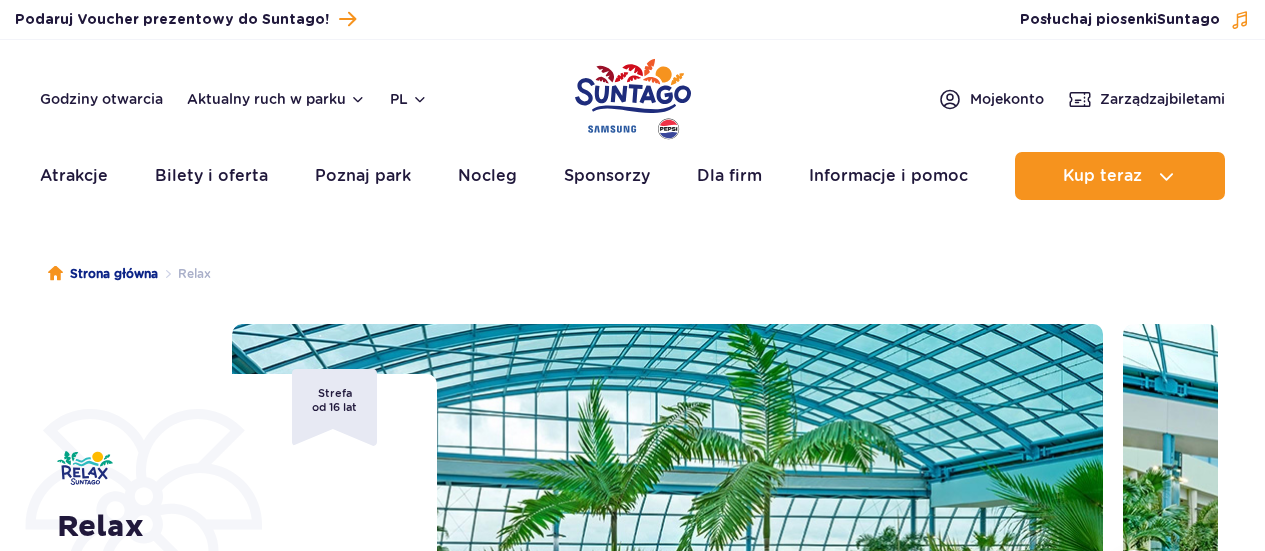 scroll, scrollTop: 0, scrollLeft: 0, axis: both 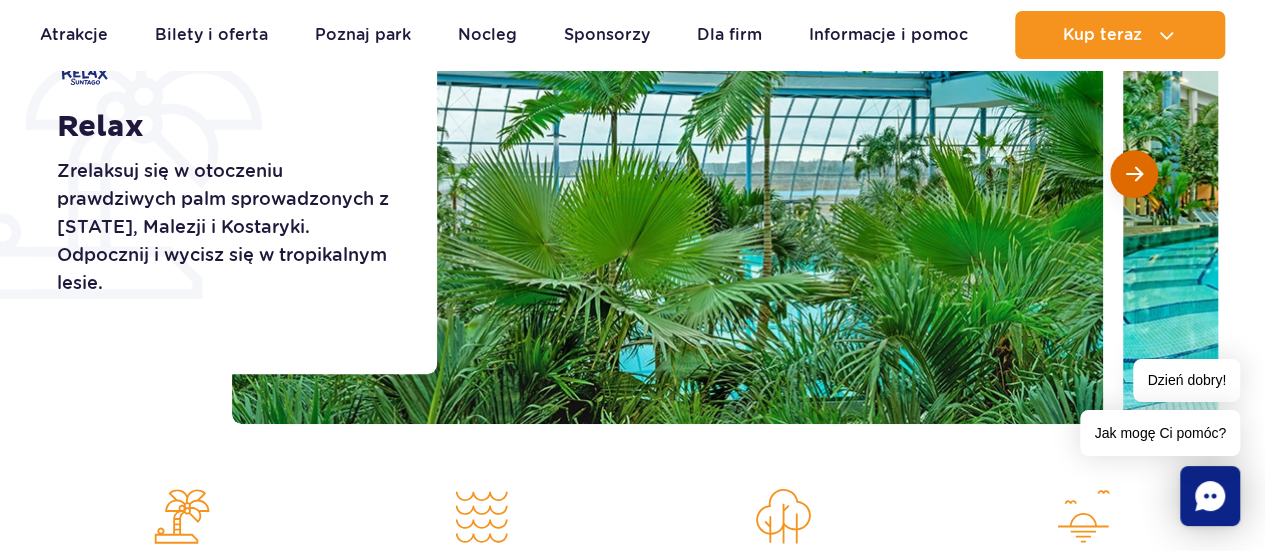click at bounding box center [1134, 174] 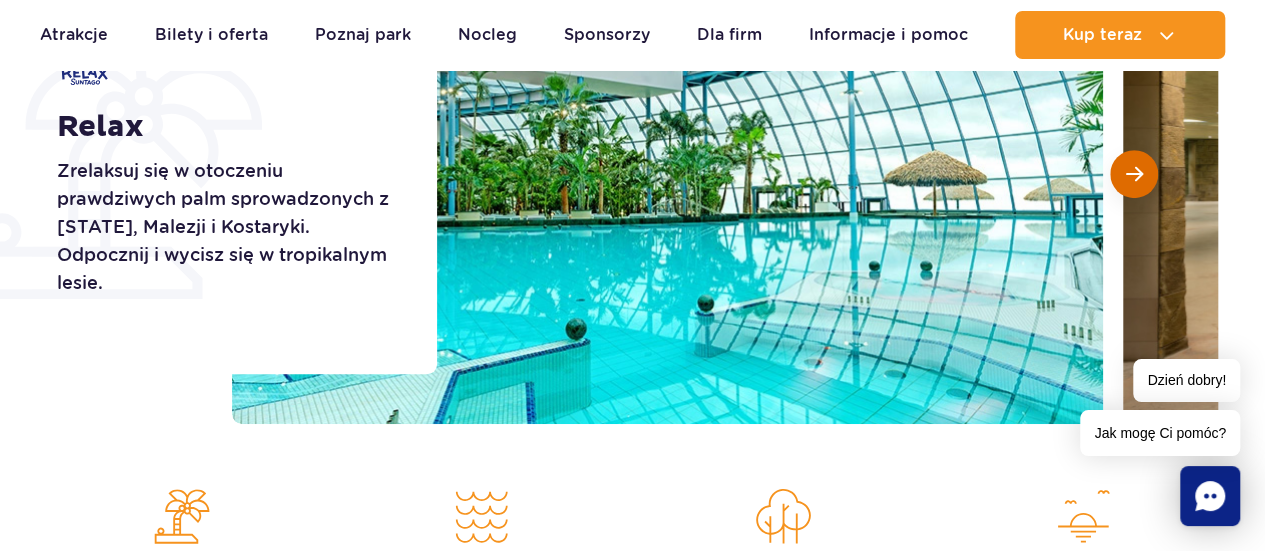 click at bounding box center (1134, 174) 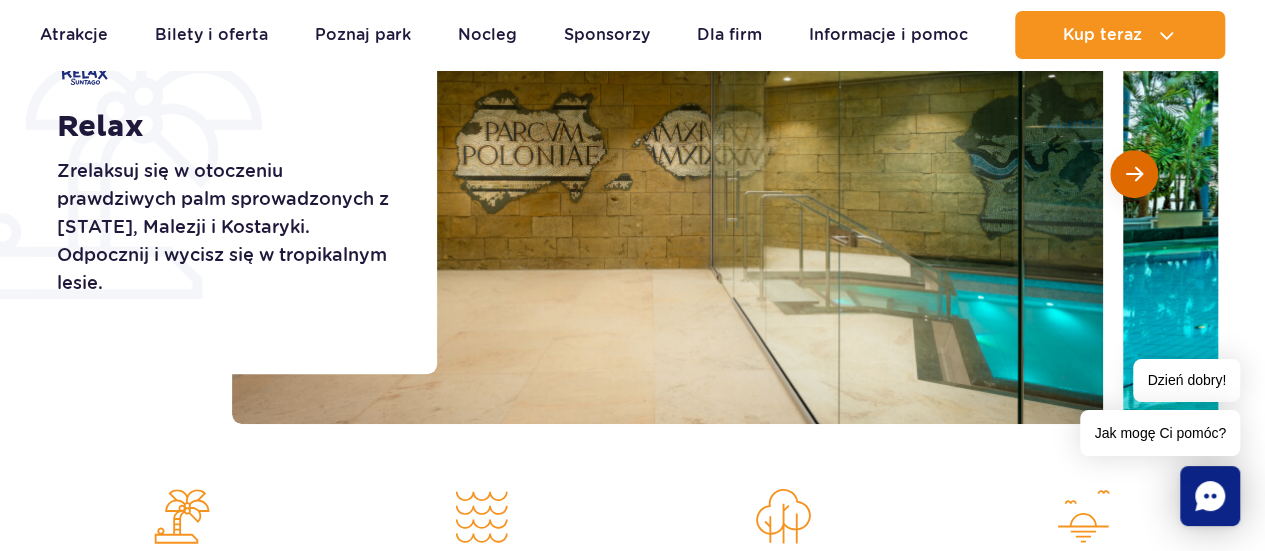 click at bounding box center [1134, 174] 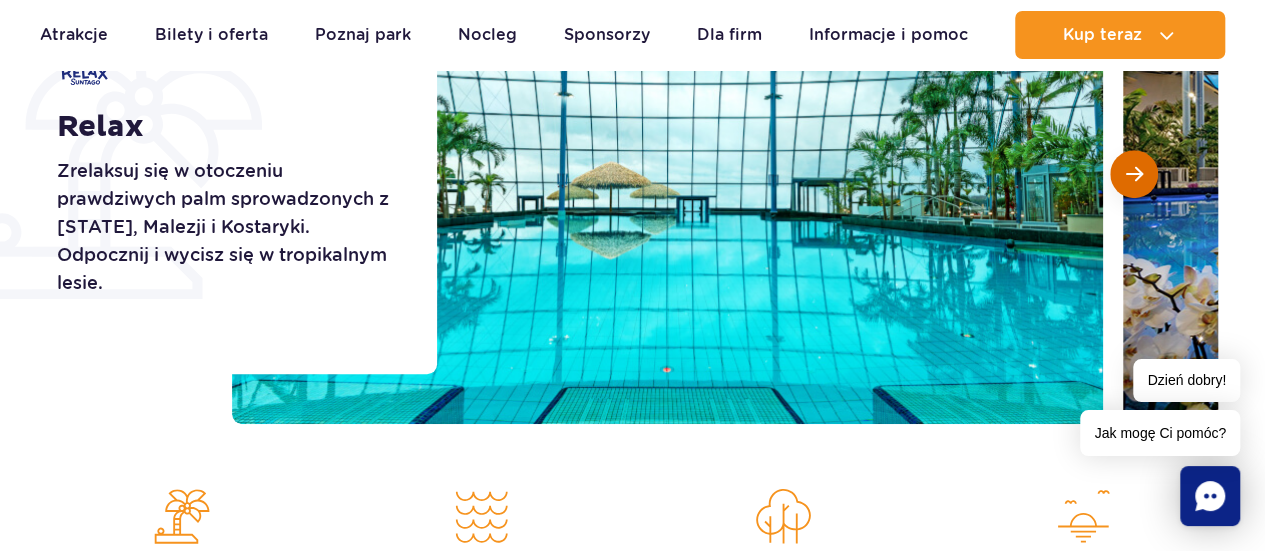 click at bounding box center (1134, 174) 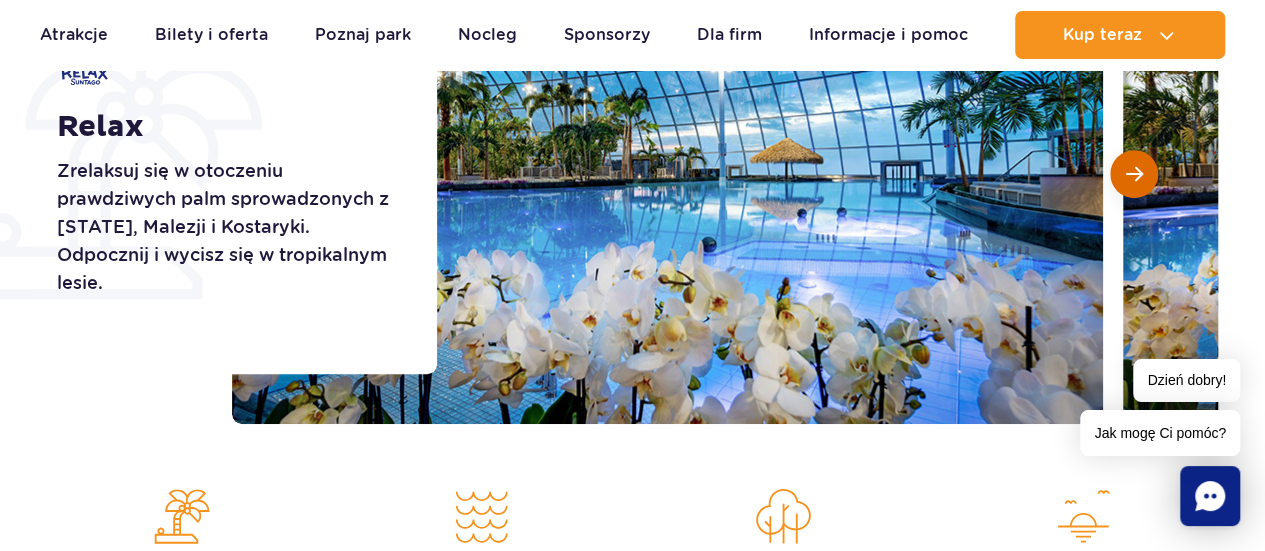 click at bounding box center (1134, 174) 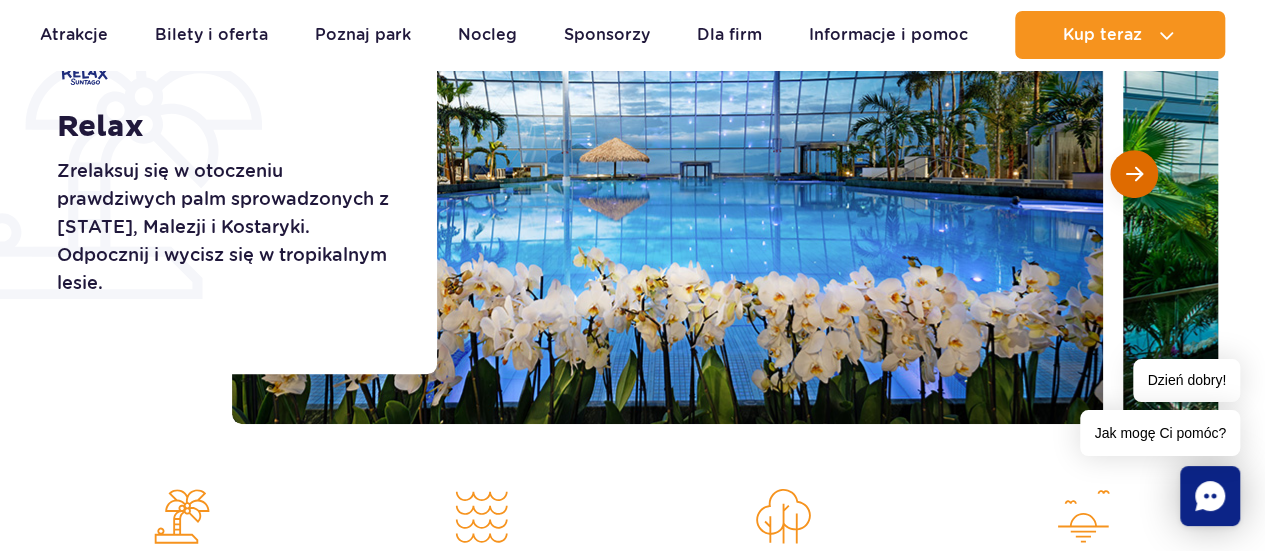 click at bounding box center (1134, 174) 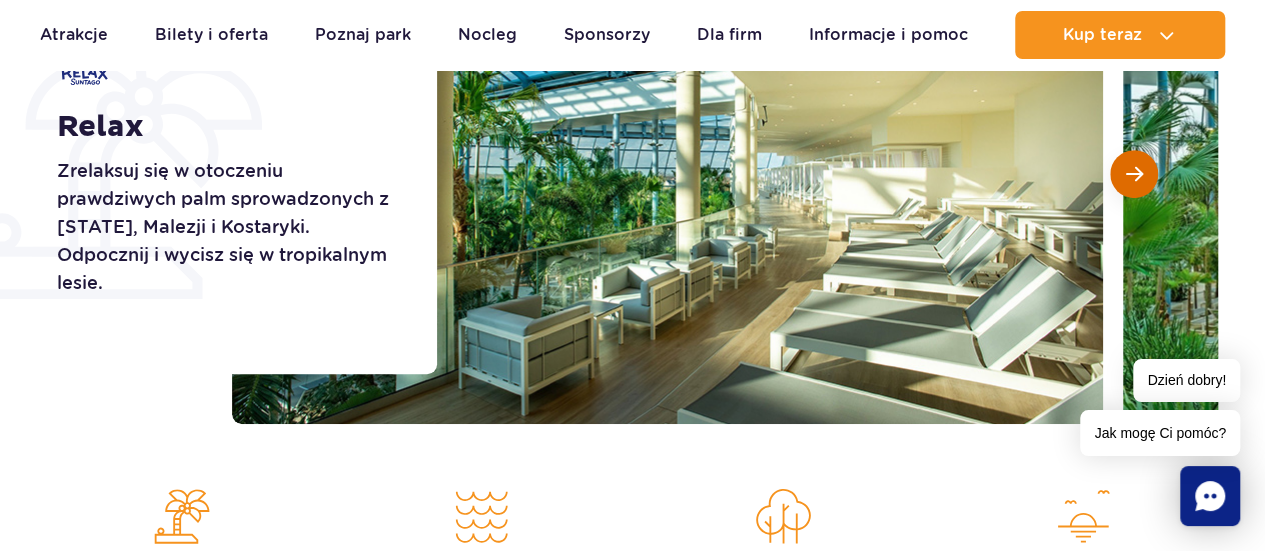 click at bounding box center (1134, 174) 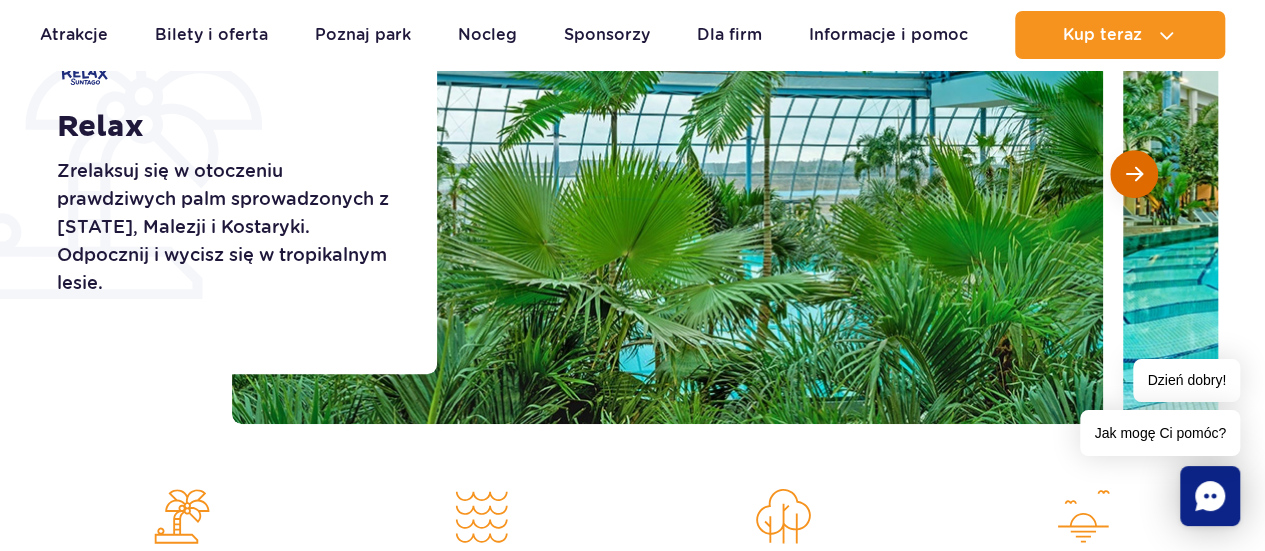 click at bounding box center [1134, 174] 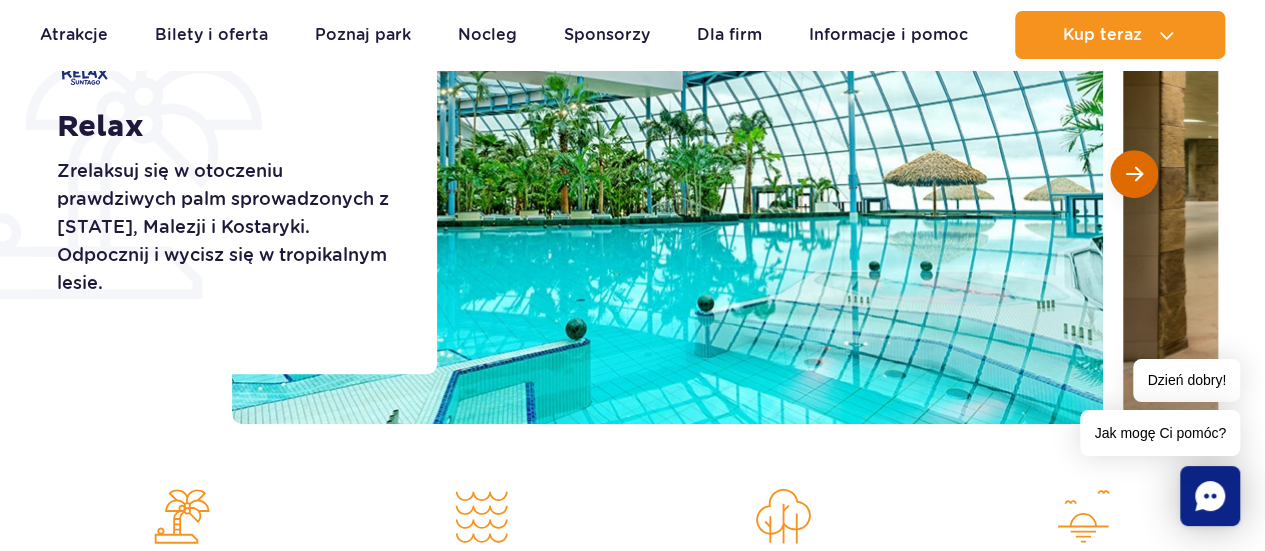 click at bounding box center [1134, 174] 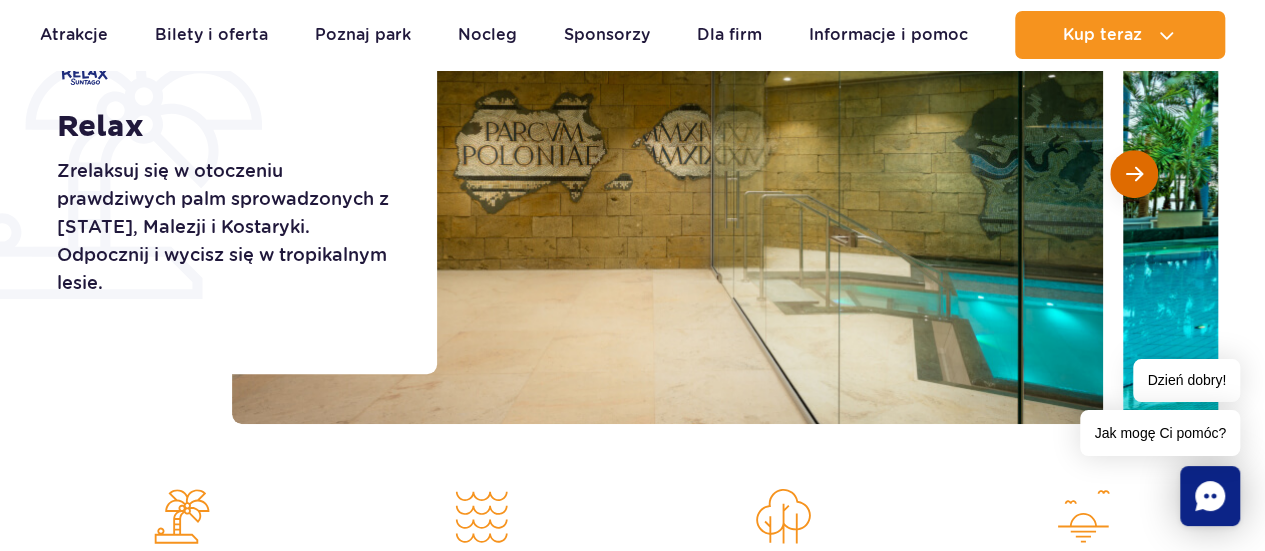 click at bounding box center [1134, 174] 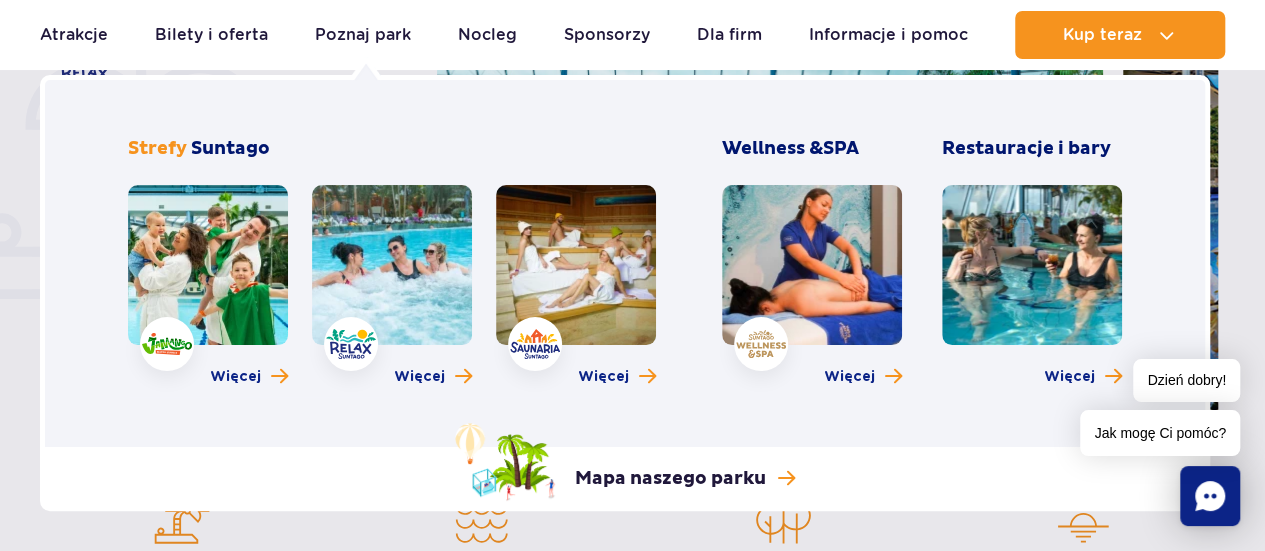 click at bounding box center [208, 265] 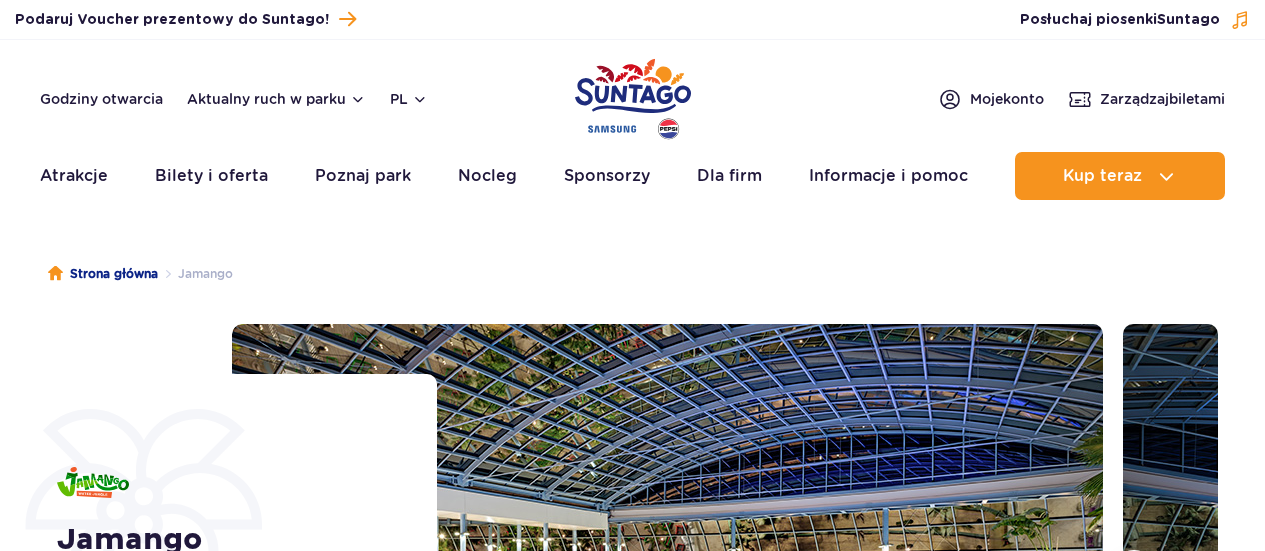 scroll, scrollTop: 0, scrollLeft: 0, axis: both 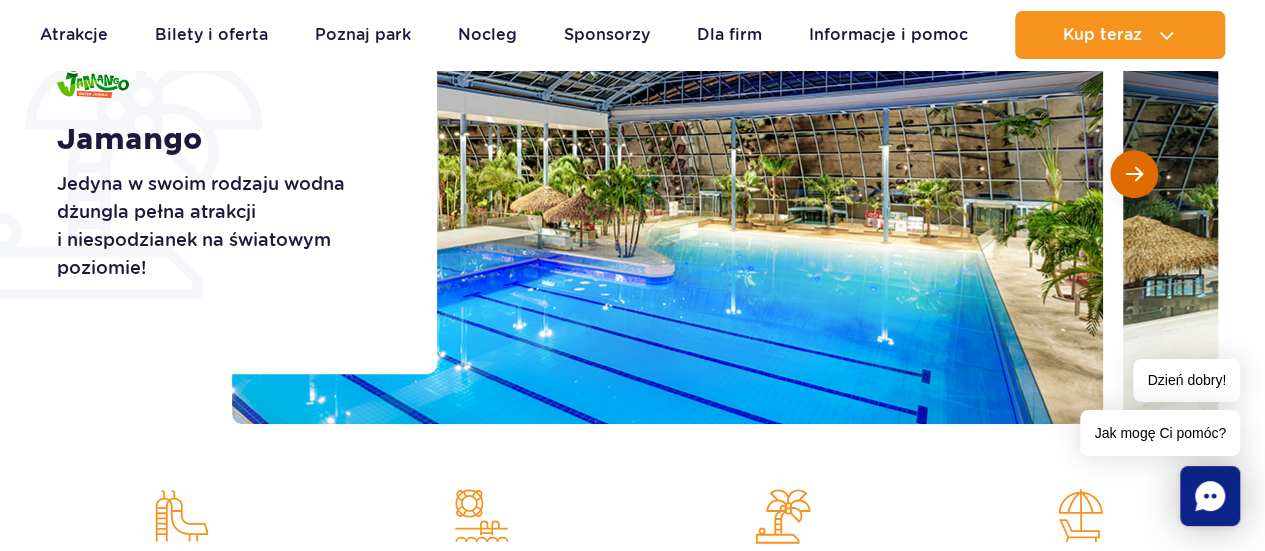 click at bounding box center [1134, 174] 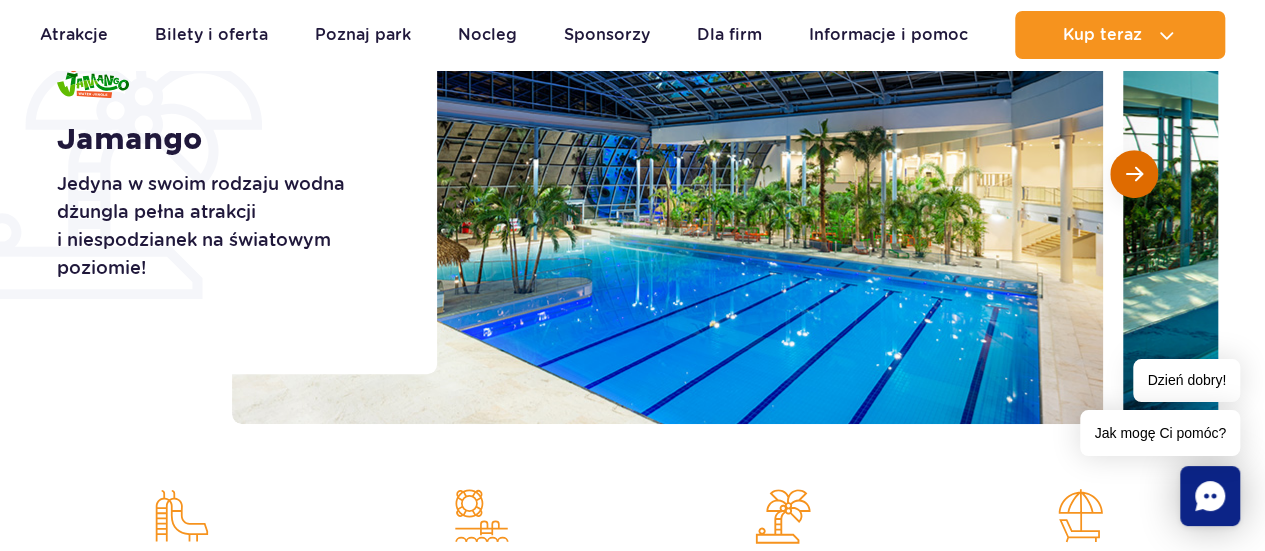 click at bounding box center [1134, 174] 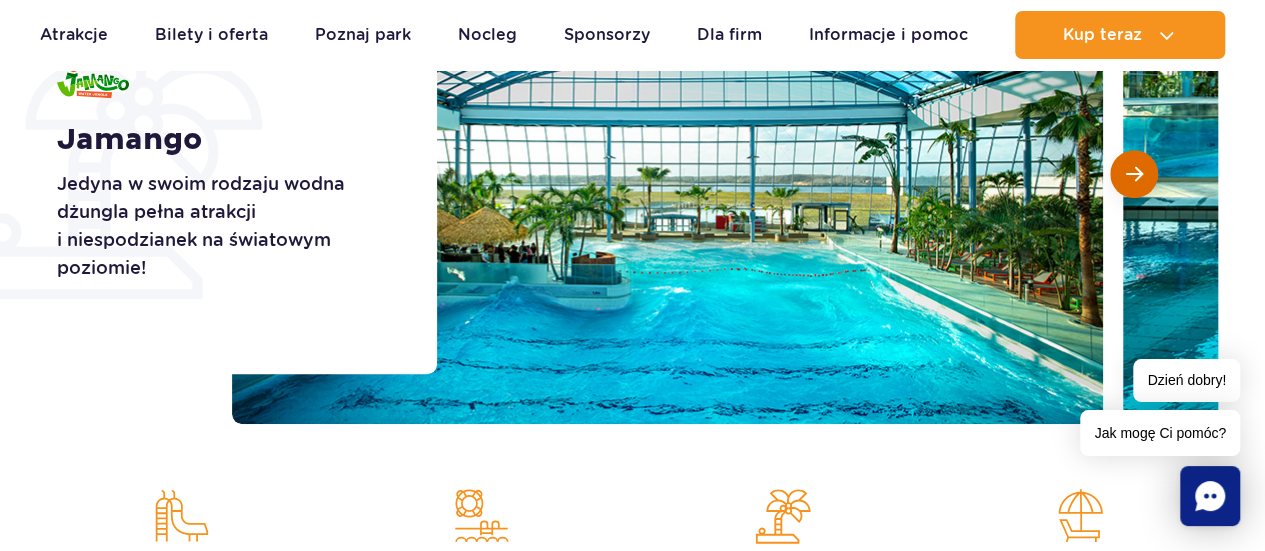 click at bounding box center [1134, 174] 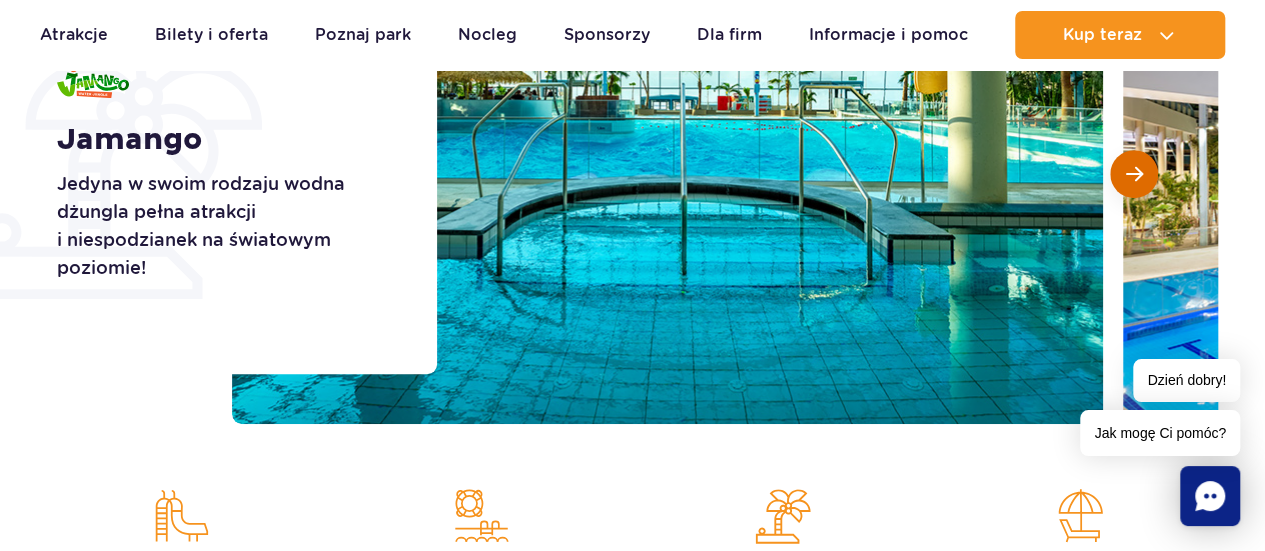 click at bounding box center [1134, 174] 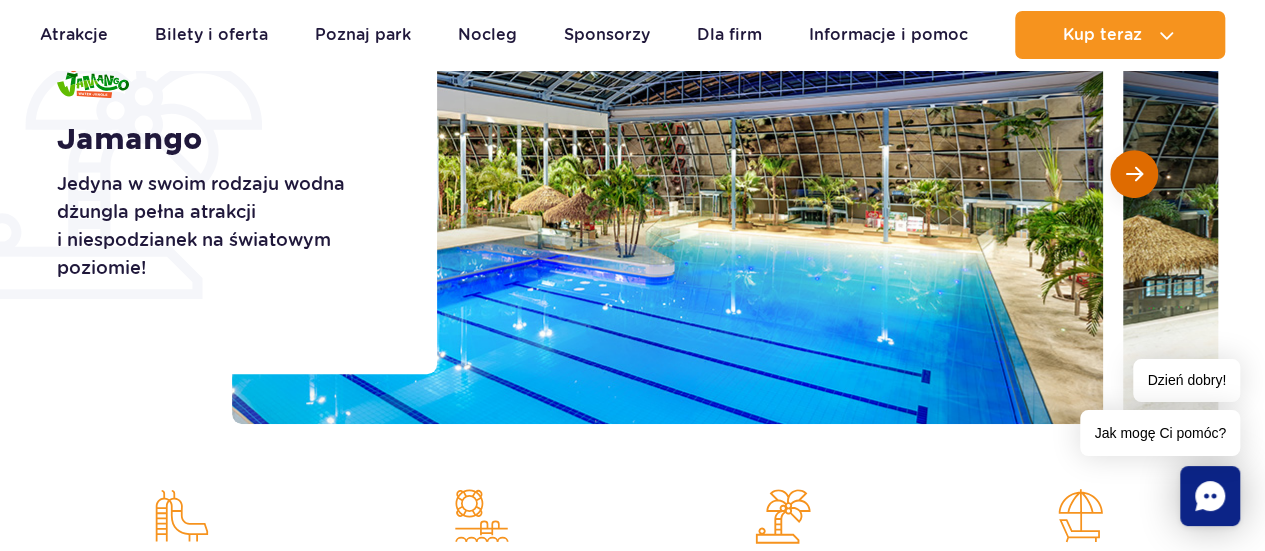 click at bounding box center [1134, 174] 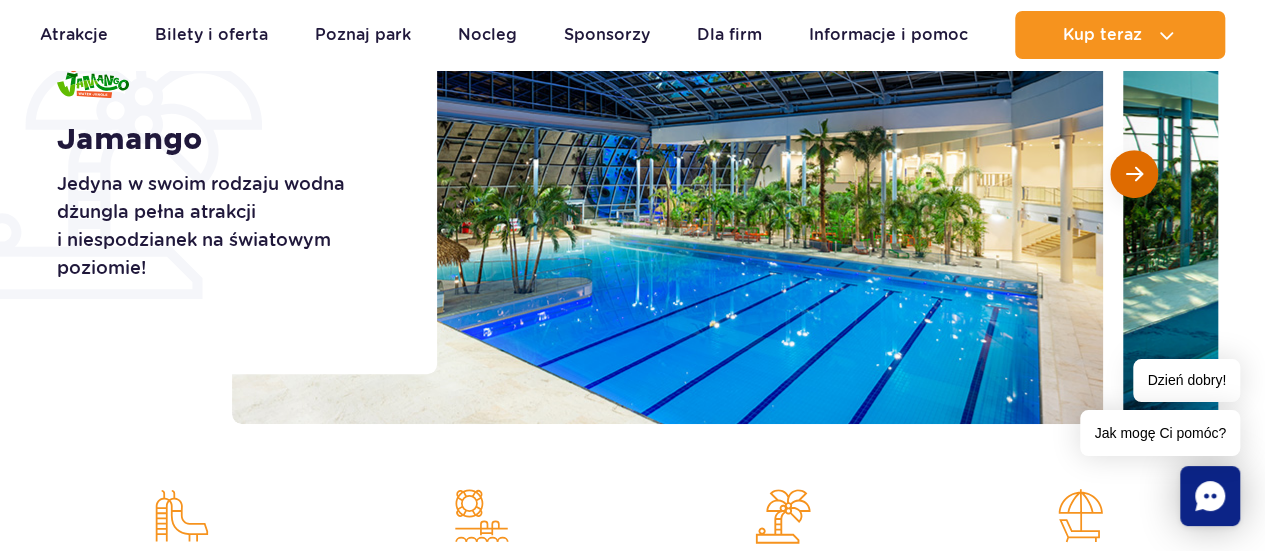 click at bounding box center (1134, 174) 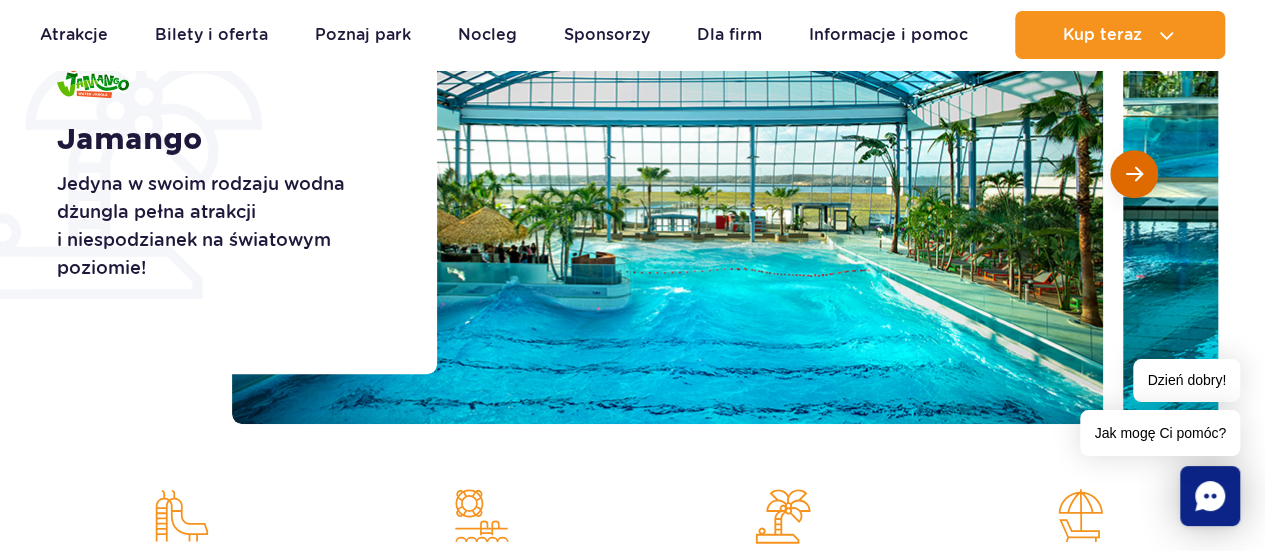 click at bounding box center [1134, 174] 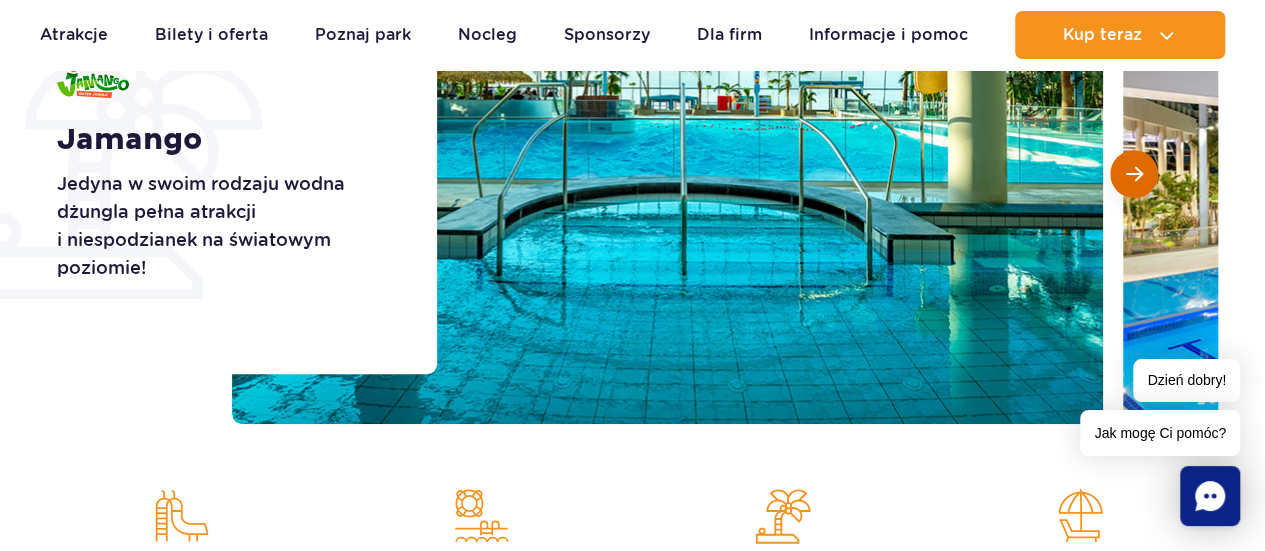 click at bounding box center [1134, 174] 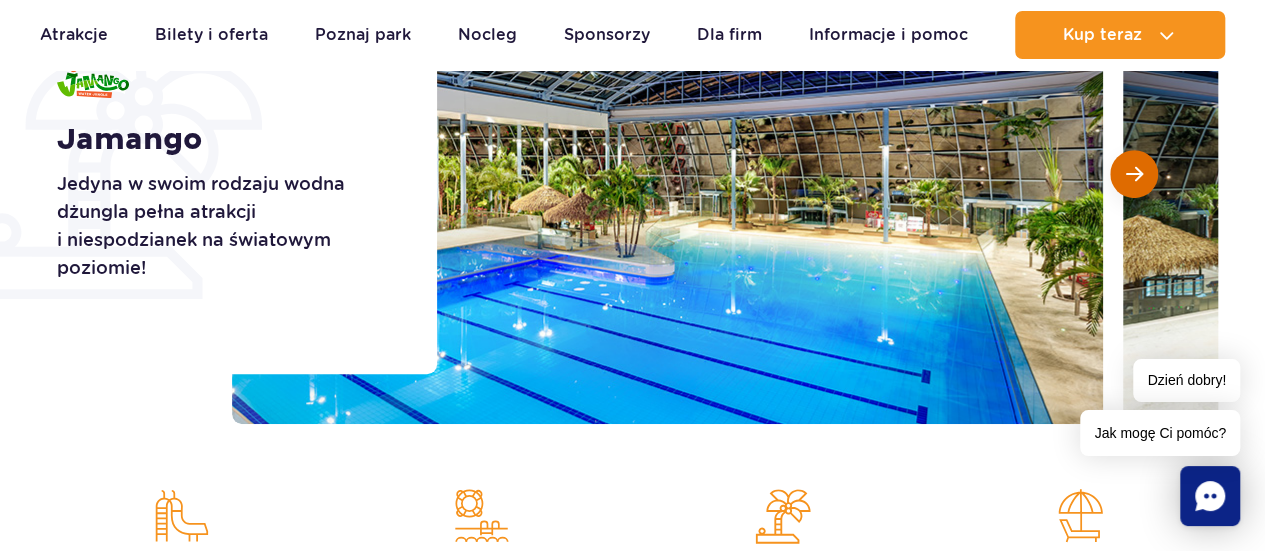 click at bounding box center [1134, 174] 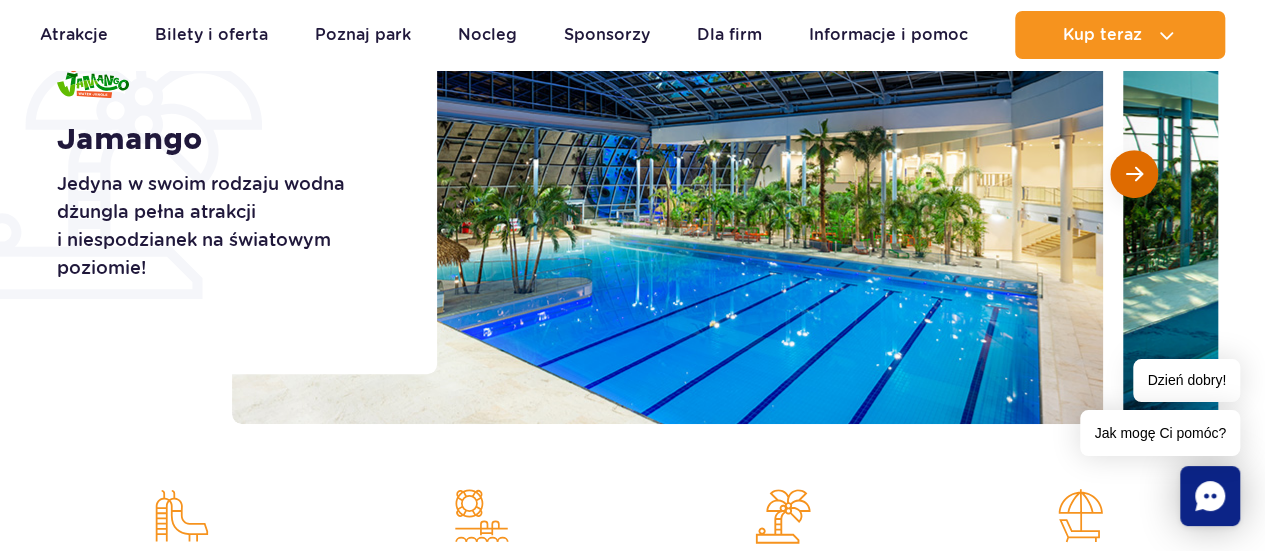 click at bounding box center (1134, 174) 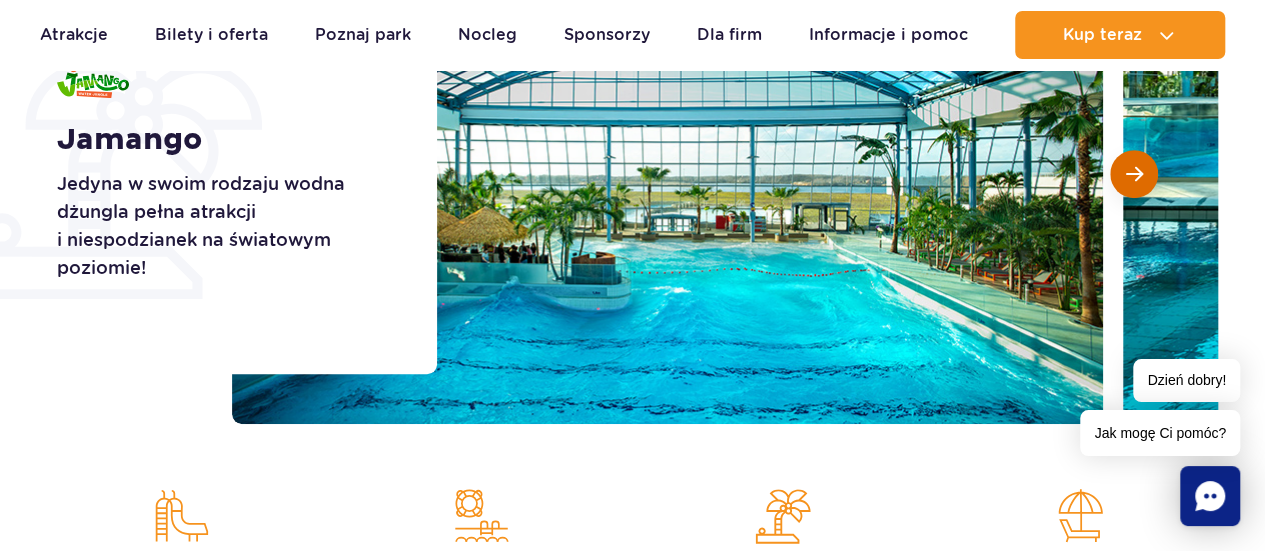click at bounding box center [1134, 174] 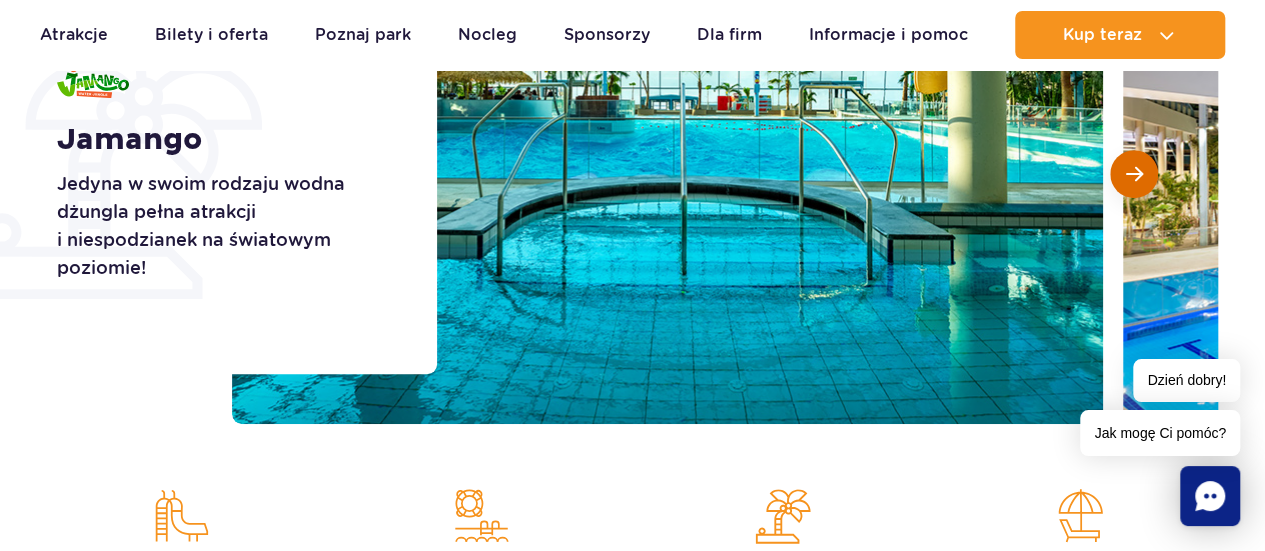 click at bounding box center (1134, 174) 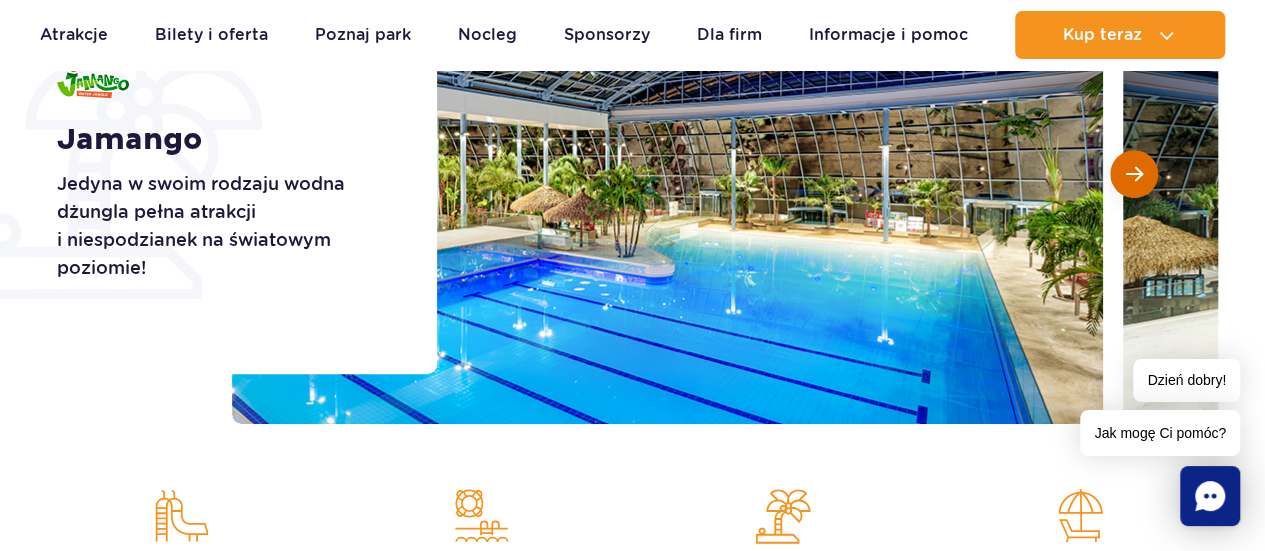 click at bounding box center [1134, 174] 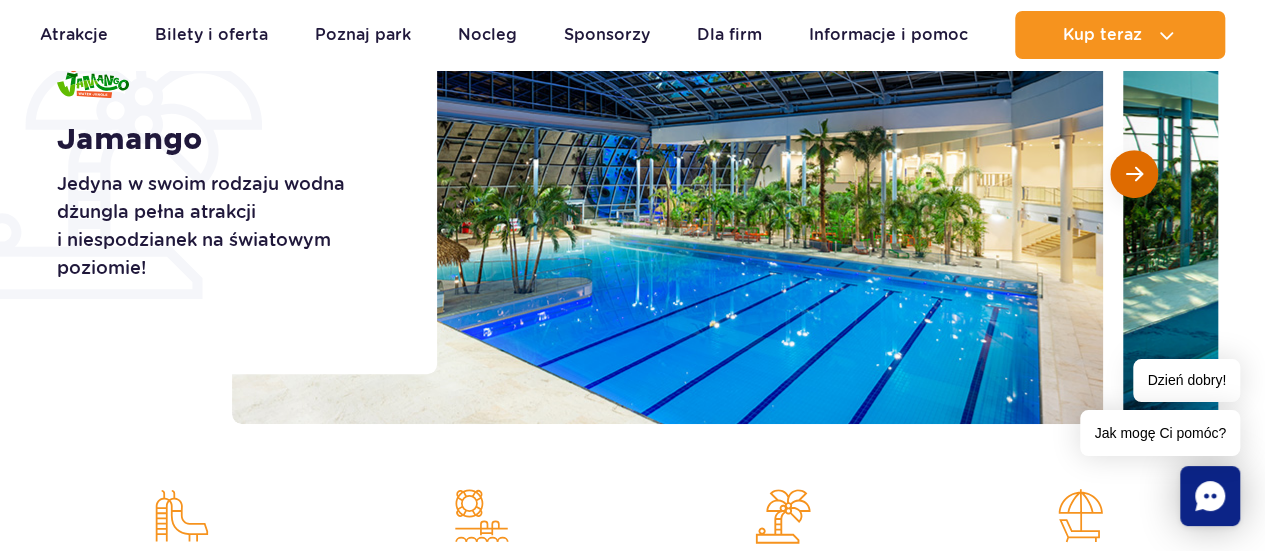click at bounding box center (1134, 174) 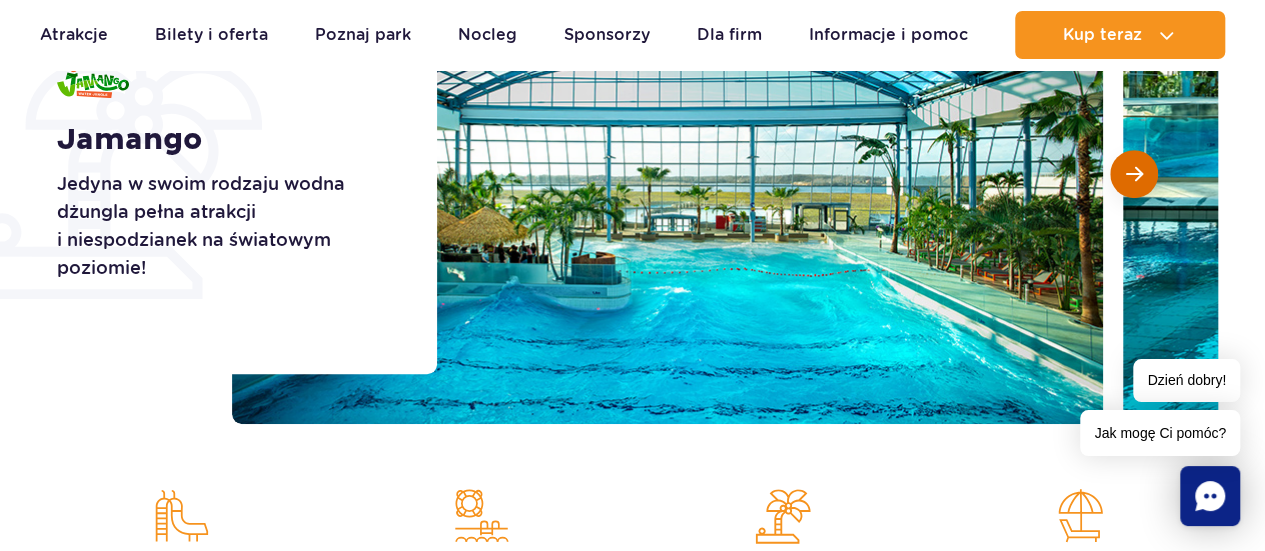 click at bounding box center [1134, 174] 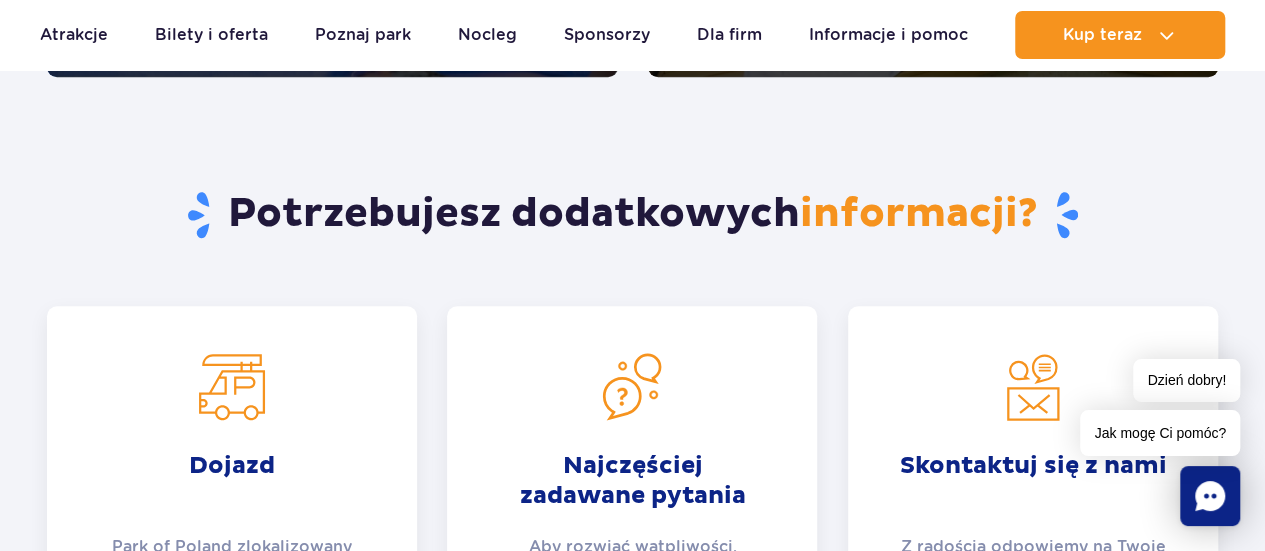 scroll, scrollTop: 4500, scrollLeft: 0, axis: vertical 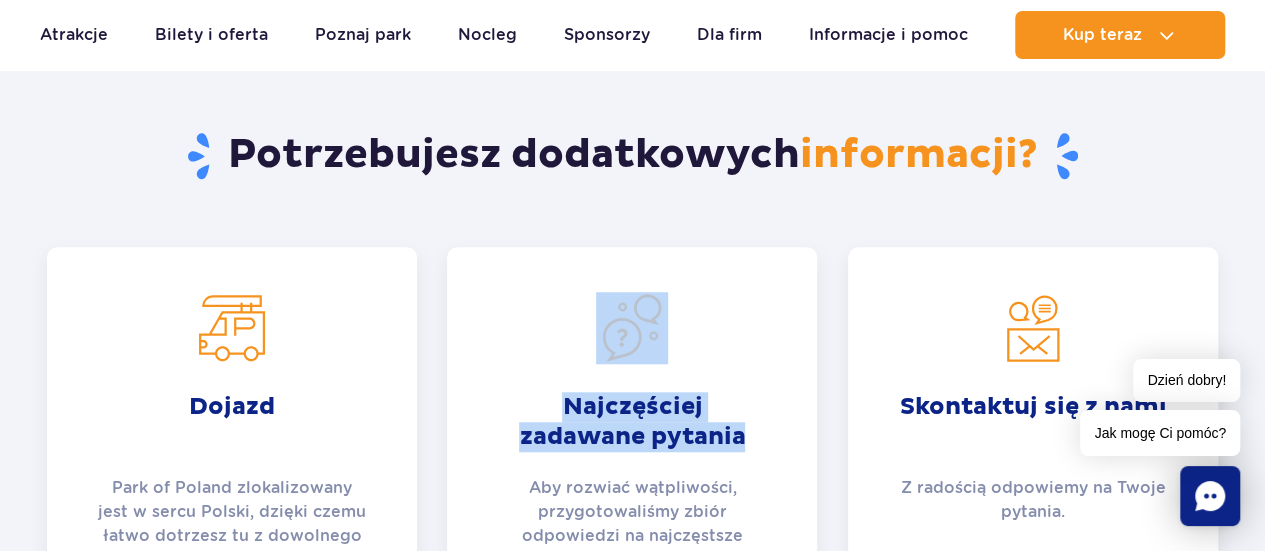 drag, startPoint x: 594, startPoint y: 302, endPoint x: 795, endPoint y: 437, distance: 242.12807 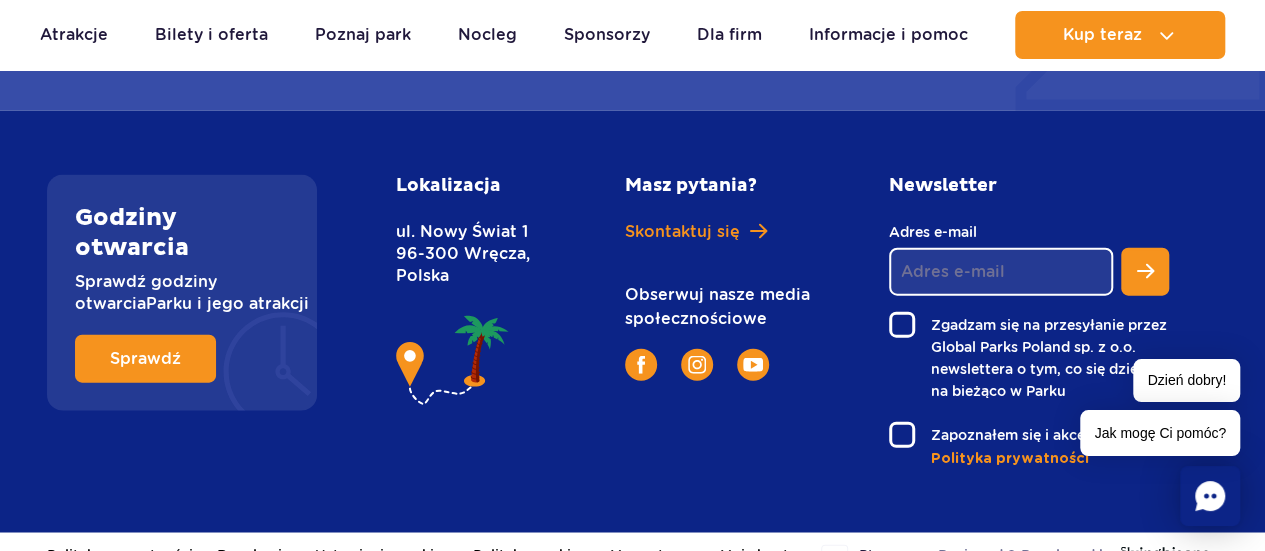 scroll, scrollTop: 5961, scrollLeft: 0, axis: vertical 